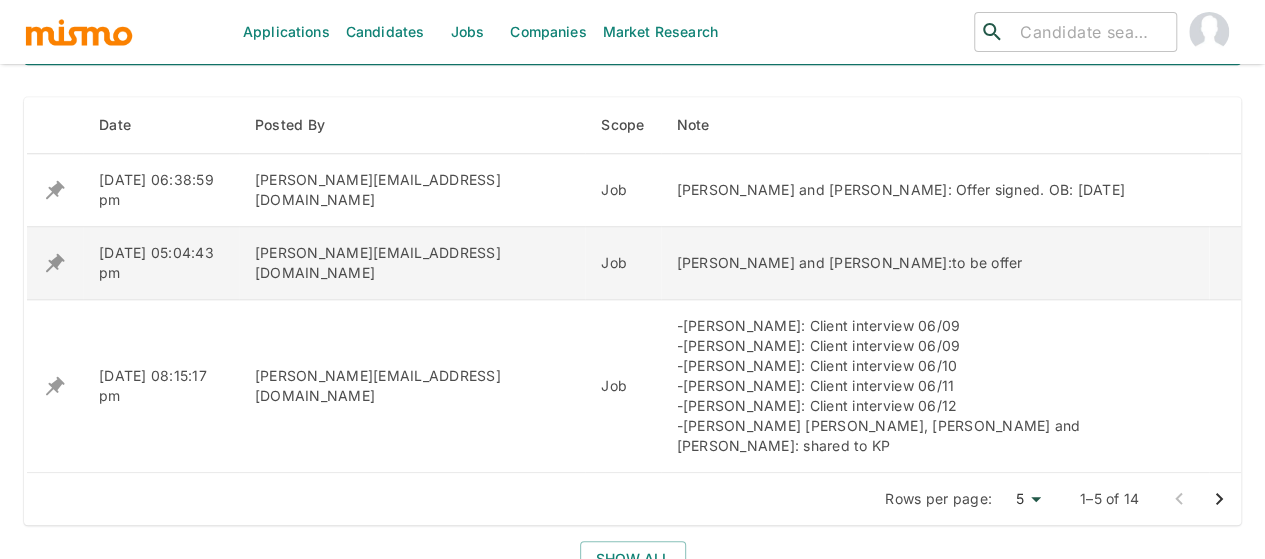 scroll, scrollTop: 900, scrollLeft: 0, axis: vertical 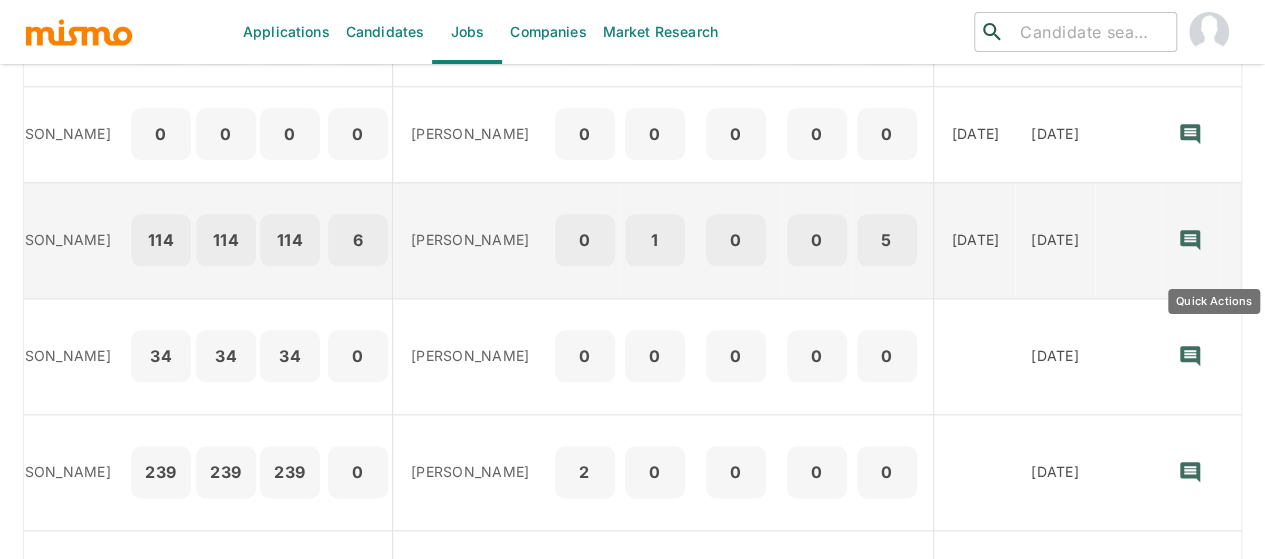 click 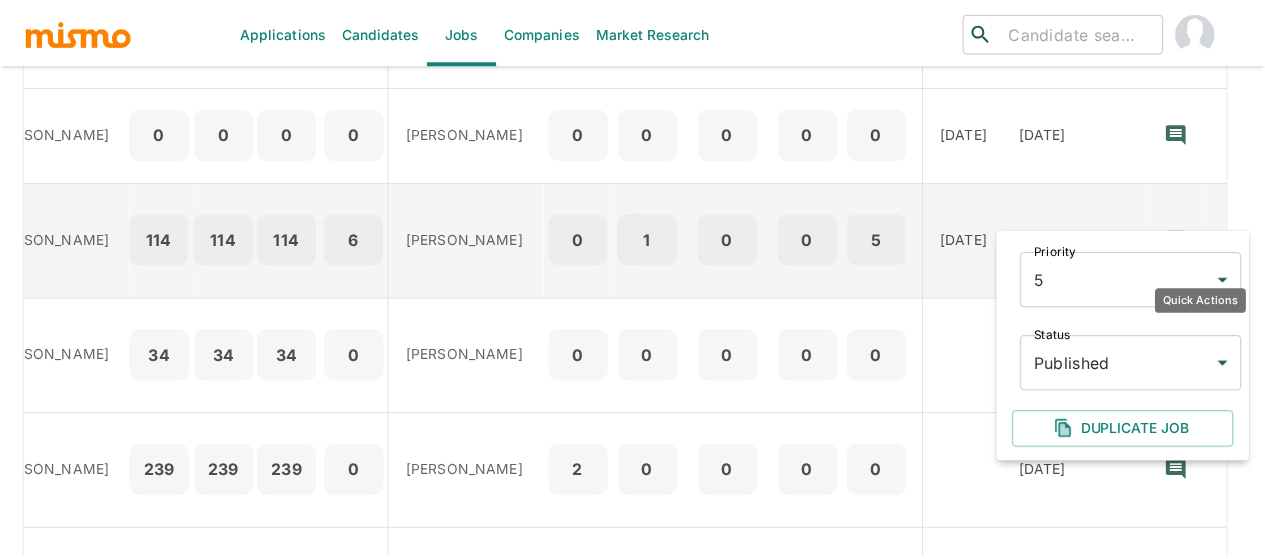 scroll, scrollTop: 0, scrollLeft: 391, axis: horizontal 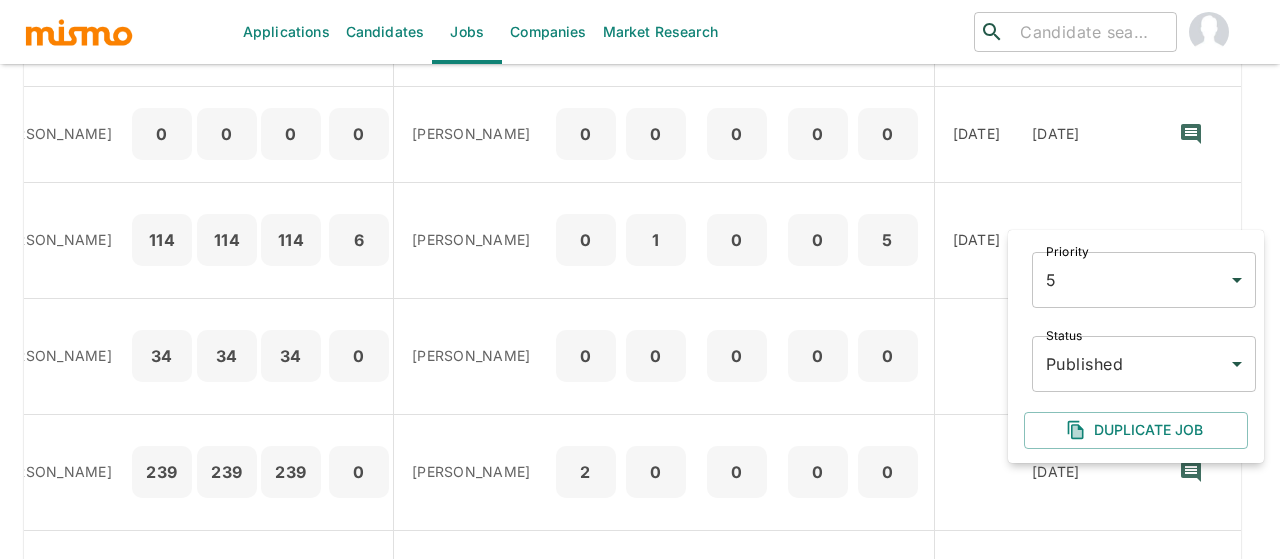 click on "Applications Candidates Jobs Companies Market Research ​ ​ Jobs  Add new Status Published Public Status Sourcers Sourcers Recruiter Maia Reyes Recruiter Skills Skills Company Company Tags Tags Clear All Sourcing Process Recruiting Process Jobs(10) P OP MRT Sourcers Prosp Conn SE Sched Recruiters TBR TBI CIS Appr Rej OD CD Tags Architect Lead  Kaiser public 5 1 1 Daniela  Zito, Gabriel Hernandez 116 116 116 0 Paola Pacheco, Maia Reyes 0 1 0 0 4 05/26/2025 01/25/2025 Data Reporting & Analytics Consultant IV Kaiser published 5 1 1 Gabriel Hernandez 0 0 0 0 Maia Reyes 1 0 0 0 0 10/20/2025 07/02/2025 Data Reporting &  Analytics Consultant III Kaiser published 5 1 1 Gabriel Hernandez 116 116 116 0 Maia Reyes 3 0 0 0 0 10/20/2025 07/02/2025 Database Architect/Management IV Kaiser published 5 1 1 Gabriel Hernandez 0 0 0 0 Maia Reyes 0 0 0 0 0 10/20/2025 07/02/2025 Data Steward IV -A Kaiser published 5 1 1 Gabriel Hernandez 18 18 18 0 Maia Reyes 3 0 0 0 0 10/20/2025 07/02/2025 Data Steward IV-B				 Kaiser 5" at bounding box center [640, -649] 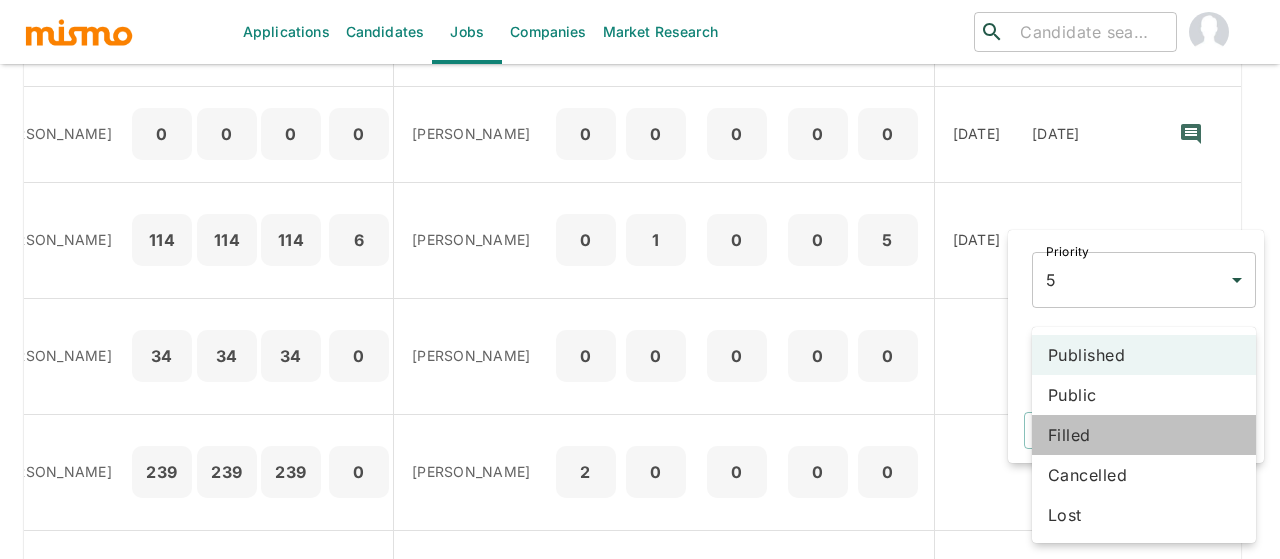 click on "Filled" at bounding box center [1144, 435] 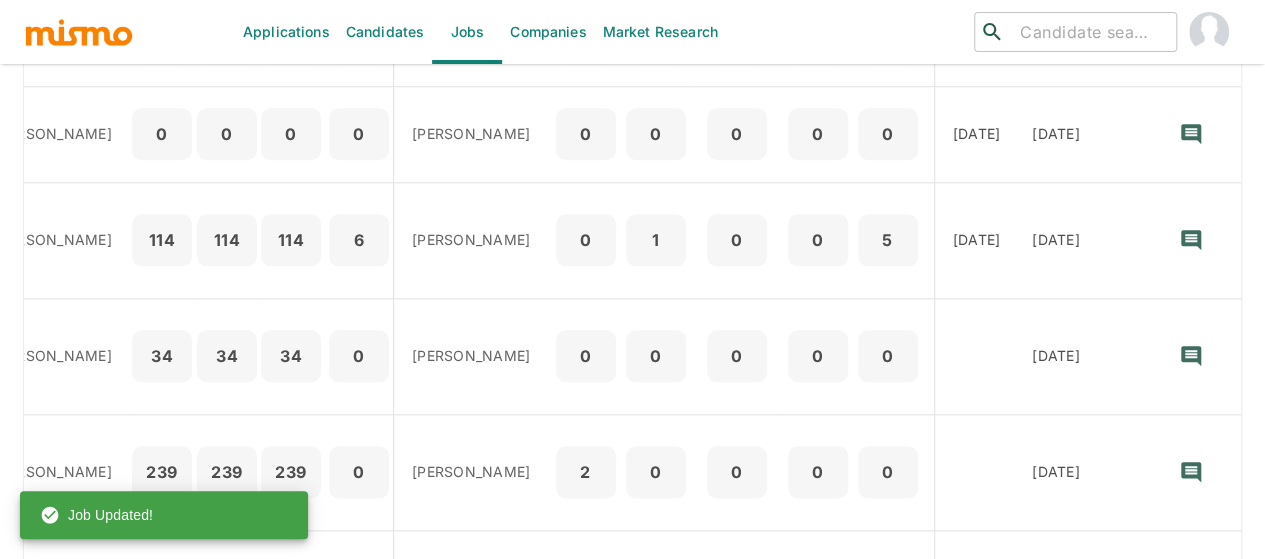 scroll, scrollTop: 0, scrollLeft: 376, axis: horizontal 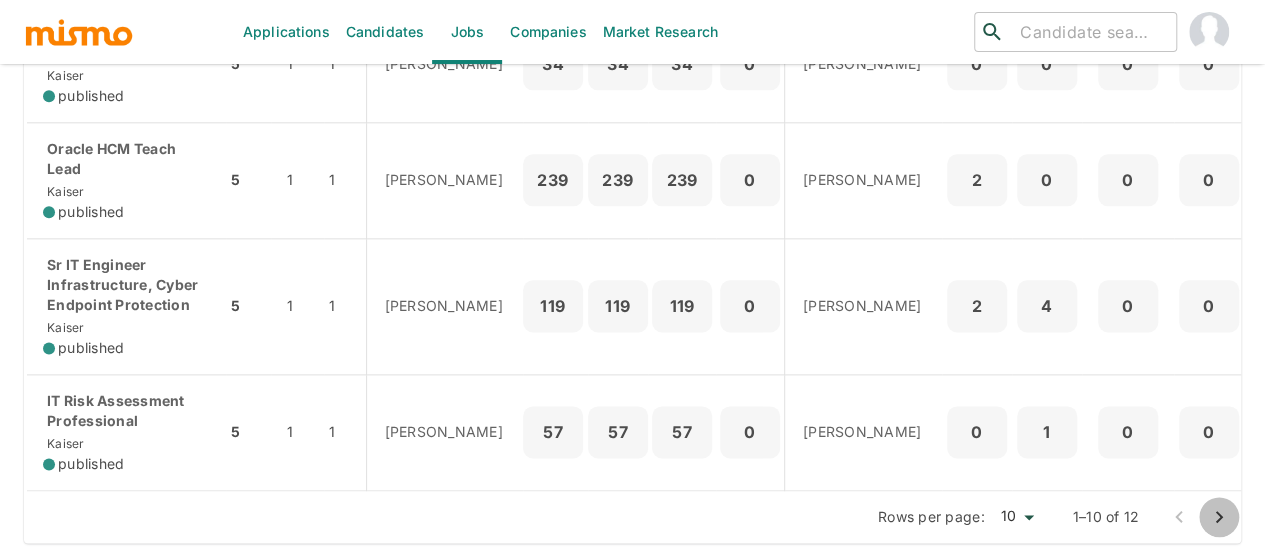 click 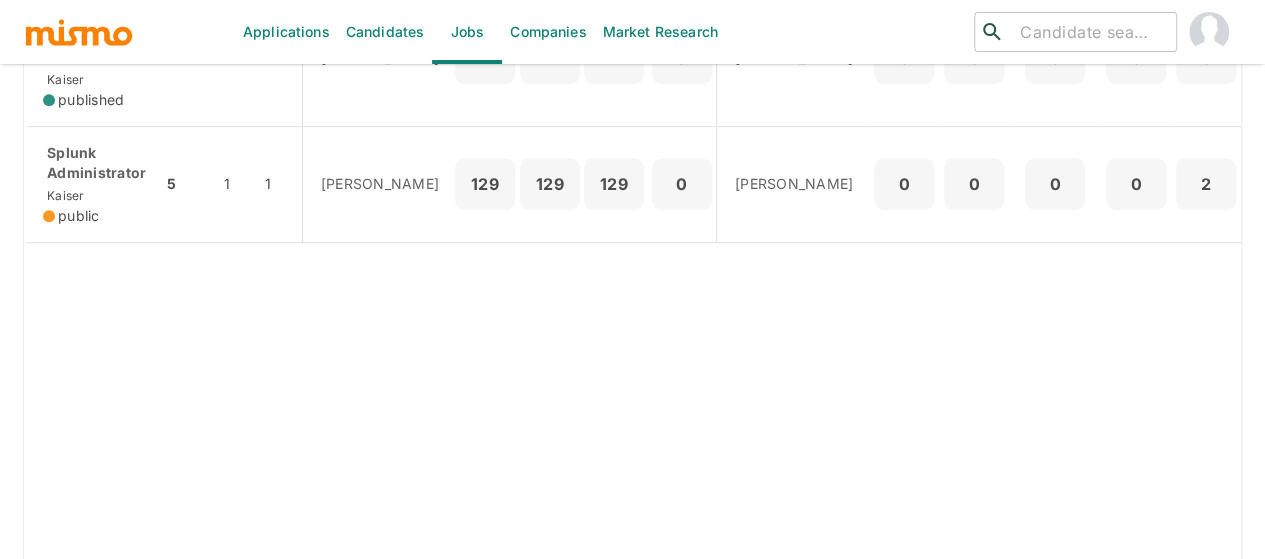 scroll, scrollTop: 636, scrollLeft: 0, axis: vertical 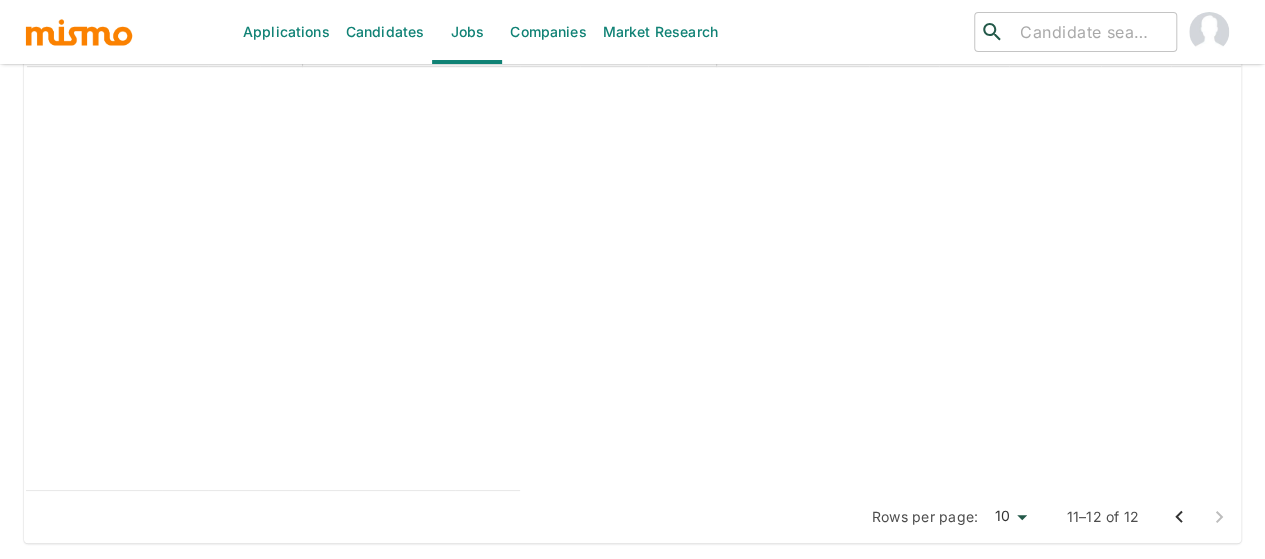 click 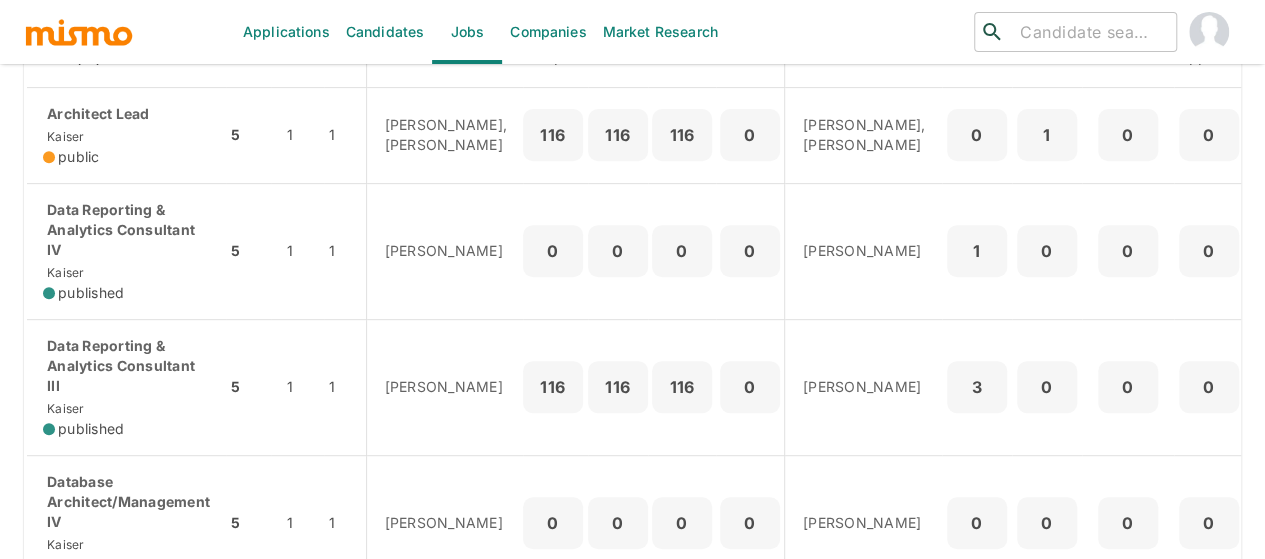 scroll, scrollTop: 352, scrollLeft: 0, axis: vertical 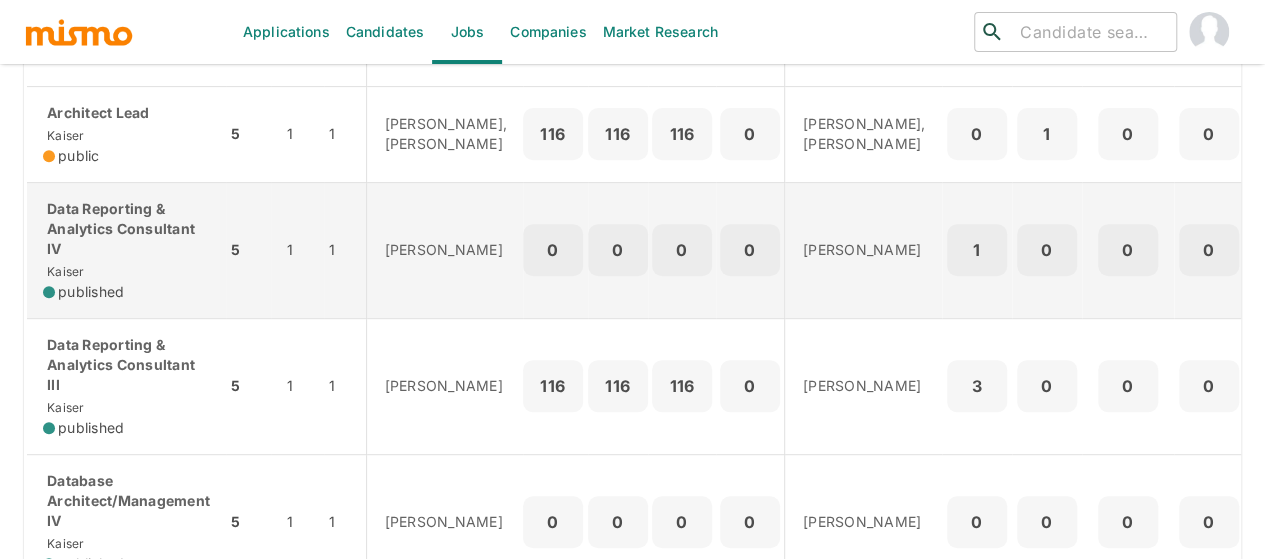 click on "Data Reporting & Analytics Consultant IV" at bounding box center [126, 229] 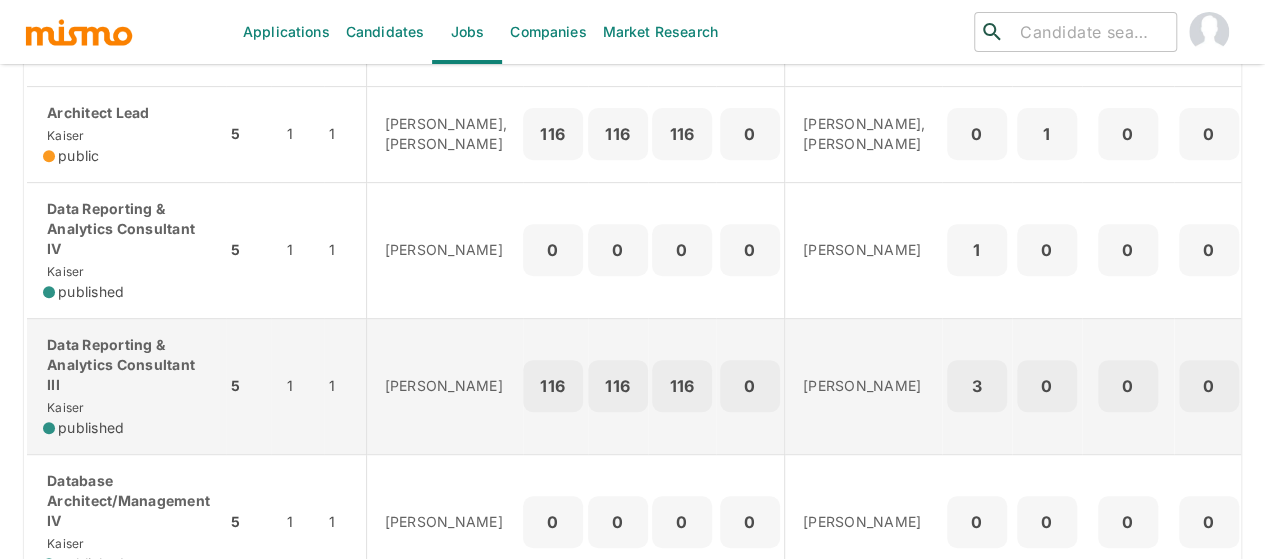 click on "Data Reporting &  Analytics Consultant III" at bounding box center (126, 365) 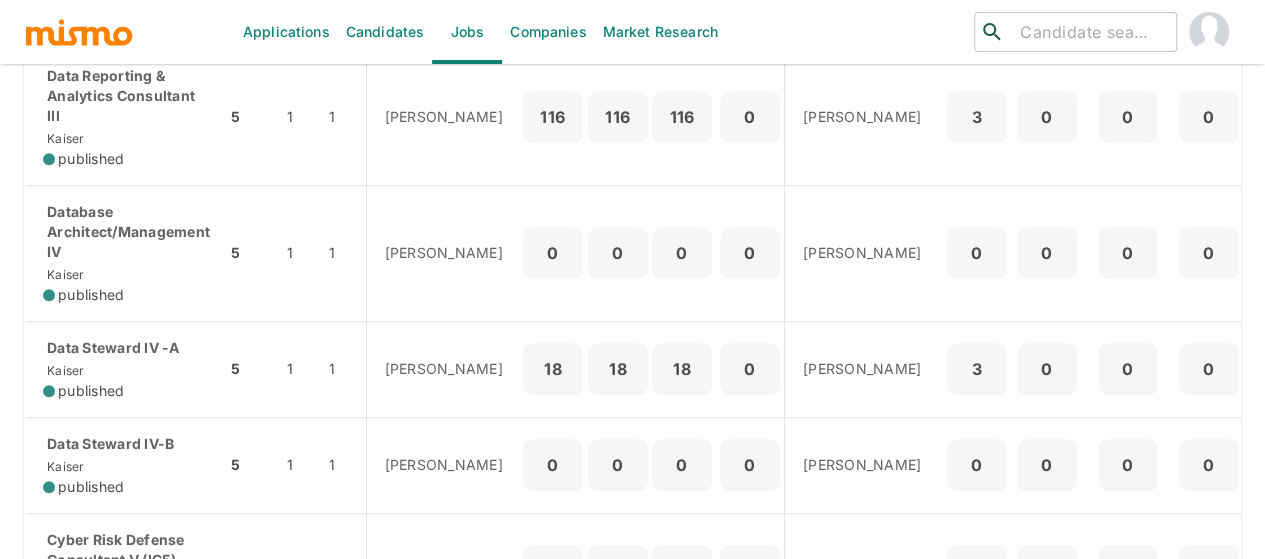 scroll, scrollTop: 652, scrollLeft: 0, axis: vertical 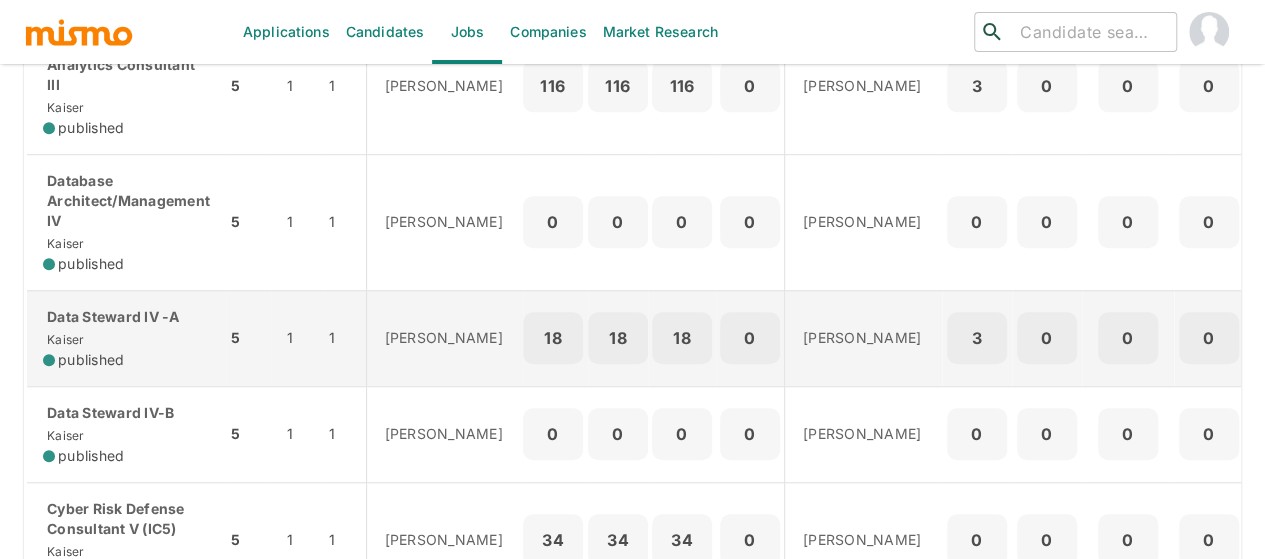 click on "published" at bounding box center [91, 360] 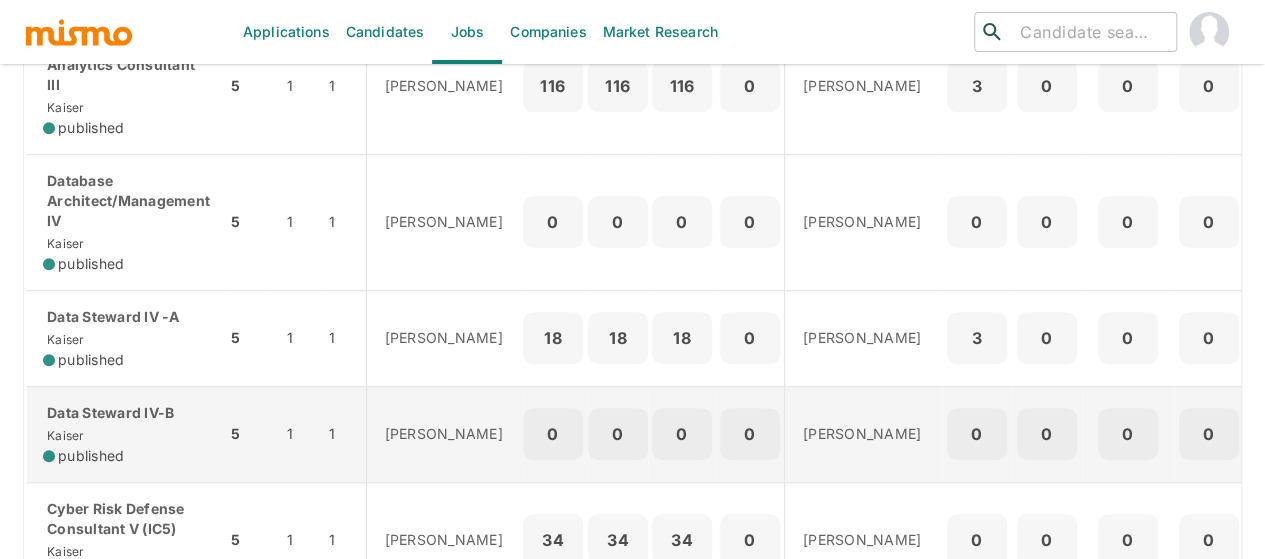 click on "Data Steward IV-B				 Kaiser published" at bounding box center [126, 434] 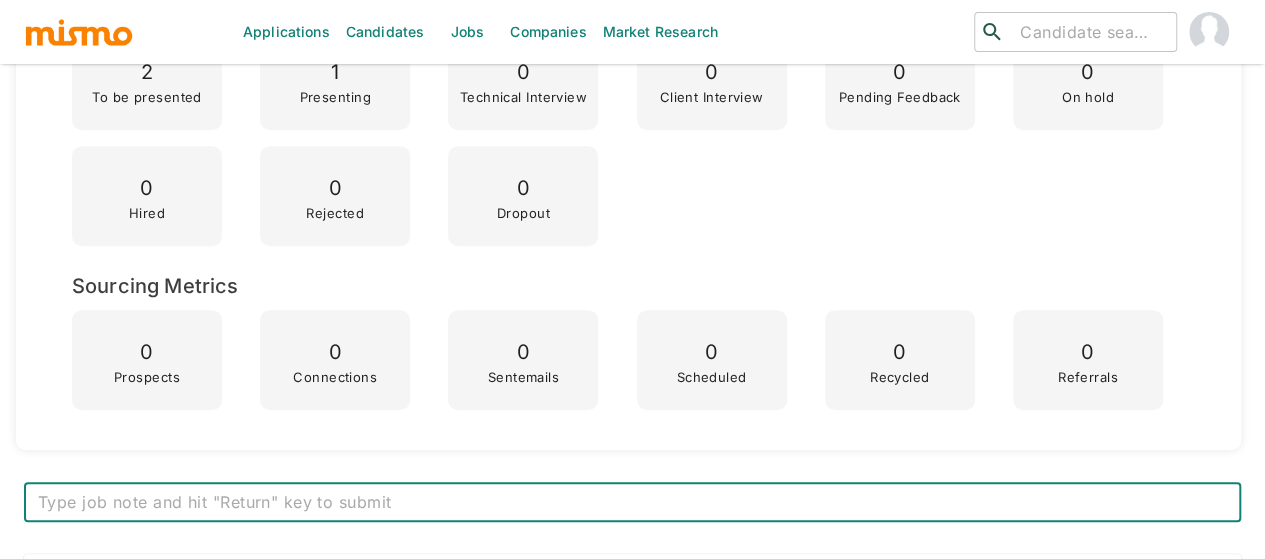 scroll, scrollTop: 0, scrollLeft: 0, axis: both 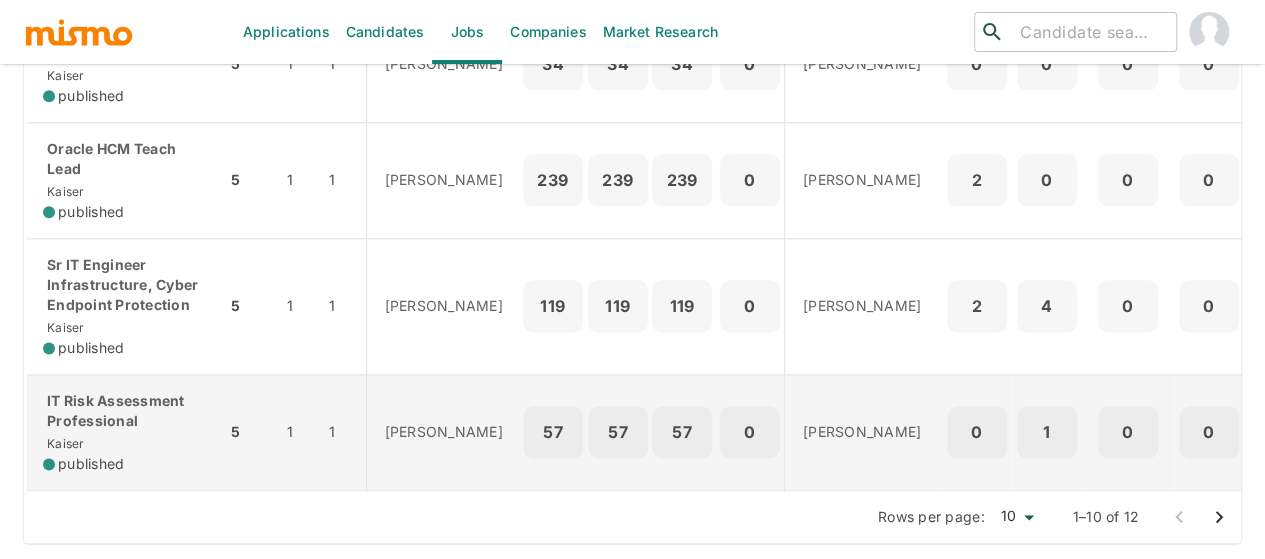 click on "IT Risk Assessment Professional" at bounding box center [126, 411] 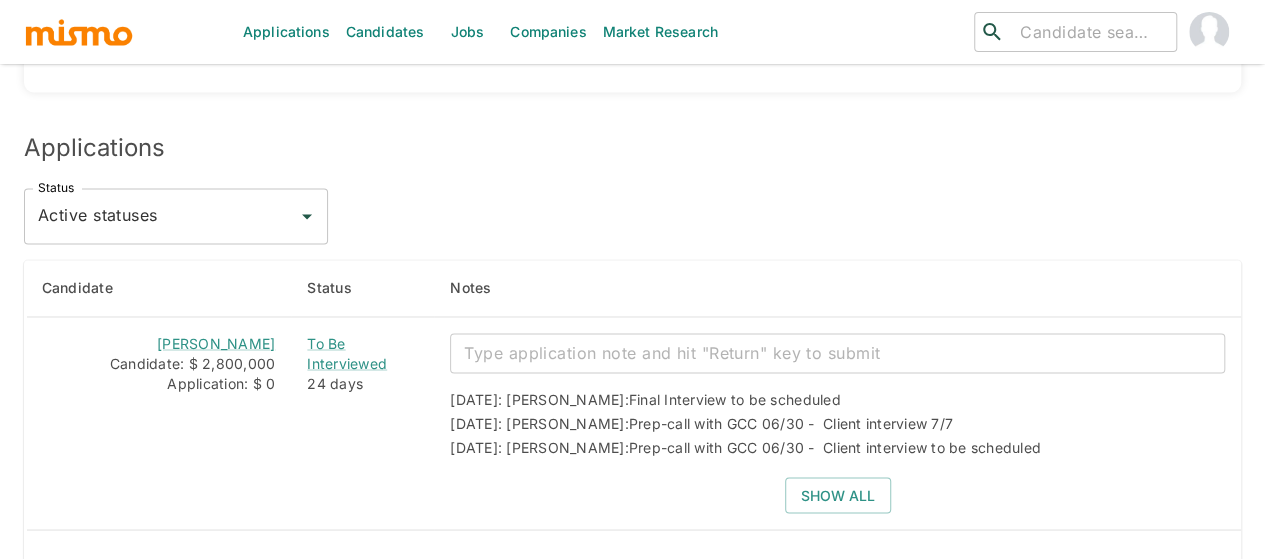 scroll, scrollTop: 1800, scrollLeft: 0, axis: vertical 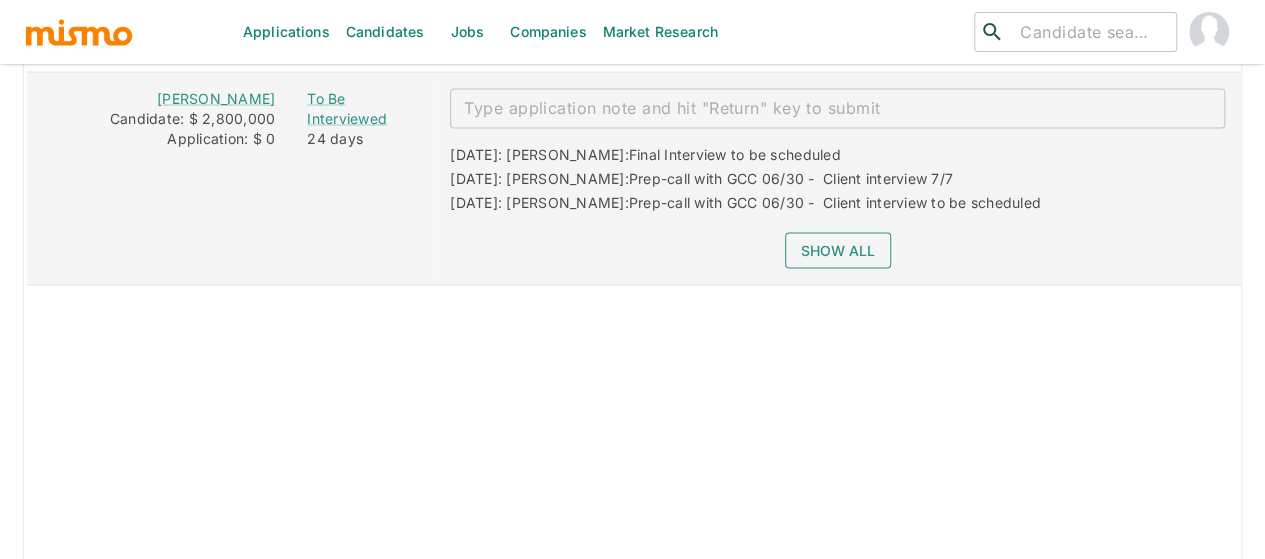 click on "Show all" at bounding box center (838, 250) 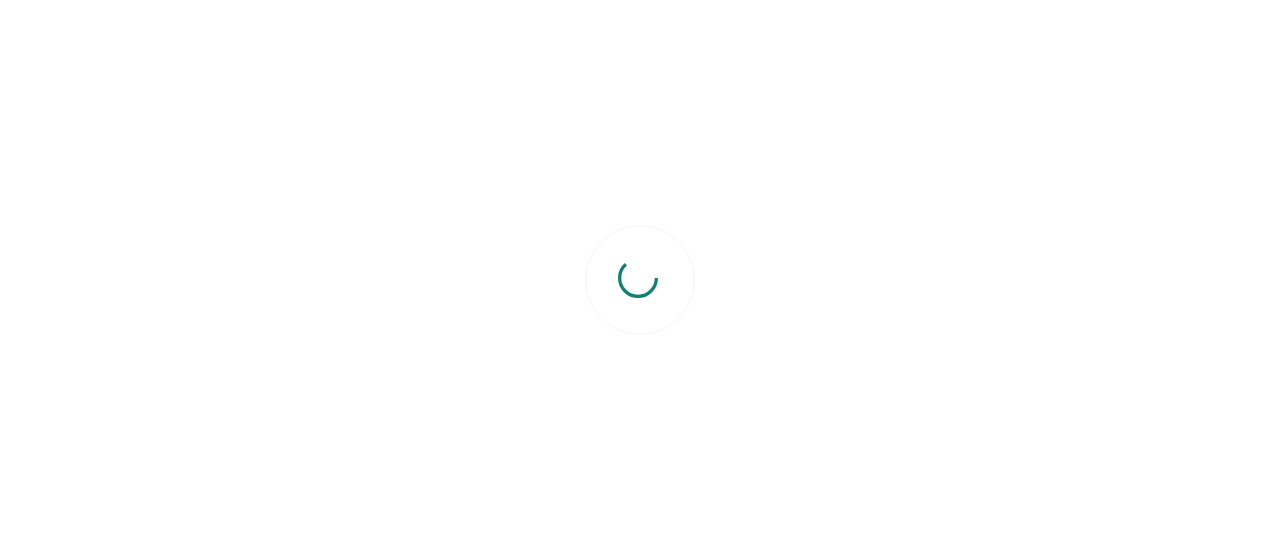 scroll, scrollTop: 0, scrollLeft: 0, axis: both 